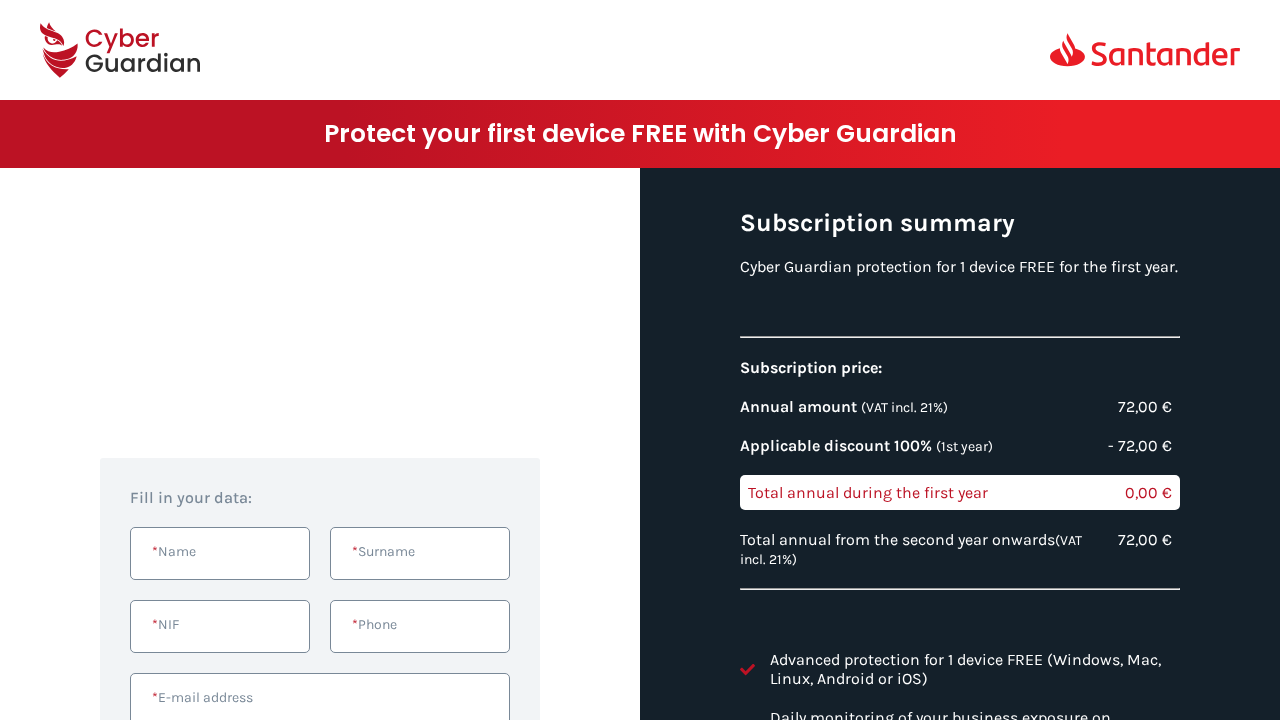 scroll, scrollTop: 0, scrollLeft: 0, axis: both 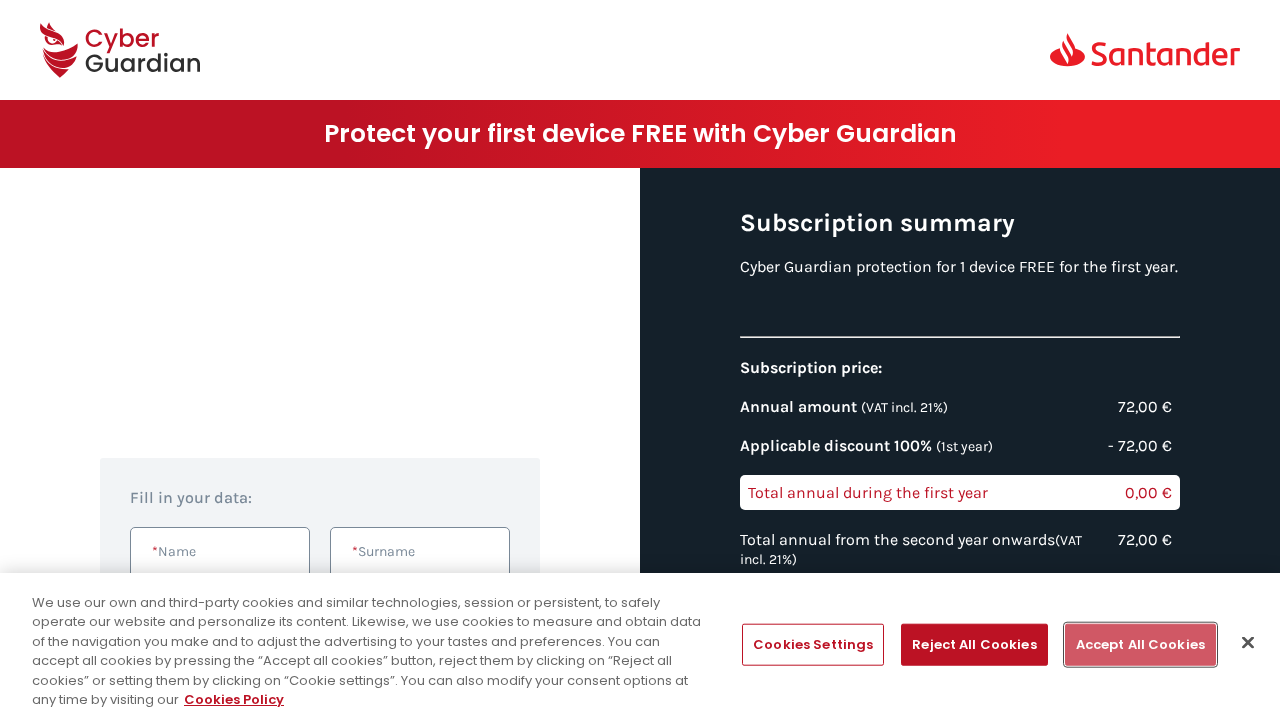 click on "Accept All Cookies" at bounding box center [1140, 645] 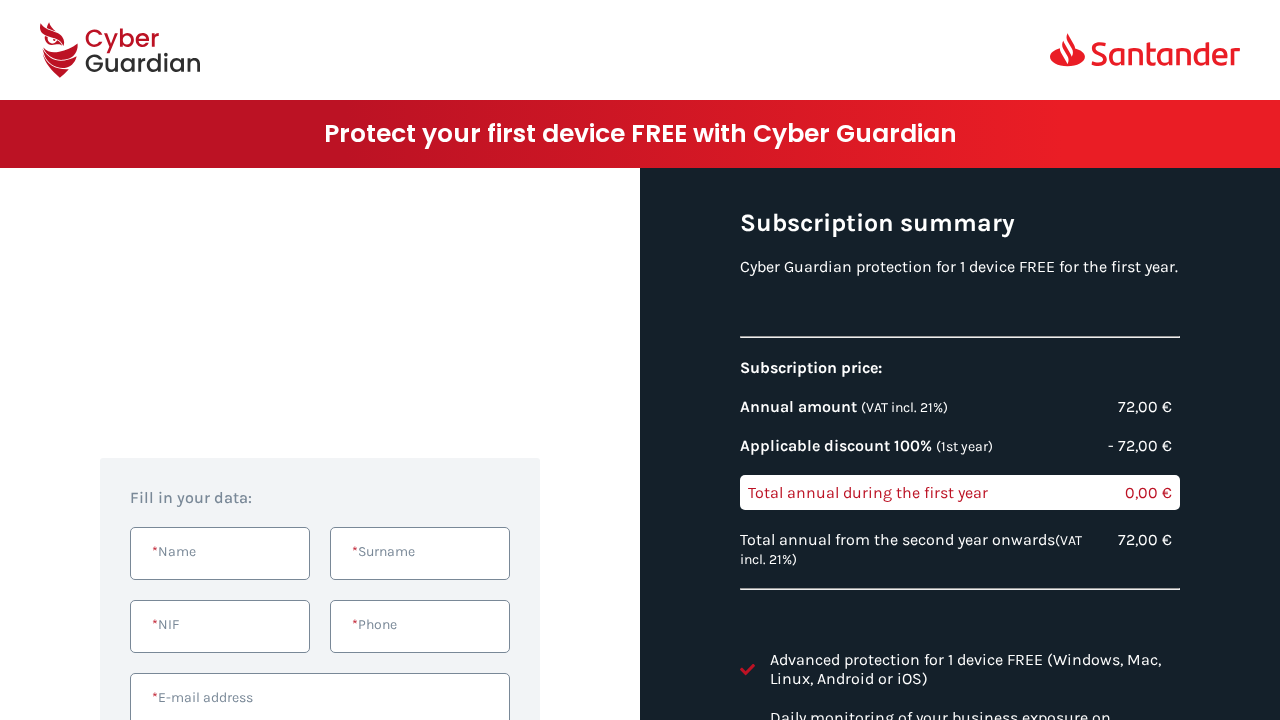 scroll, scrollTop: 487, scrollLeft: 0, axis: vertical 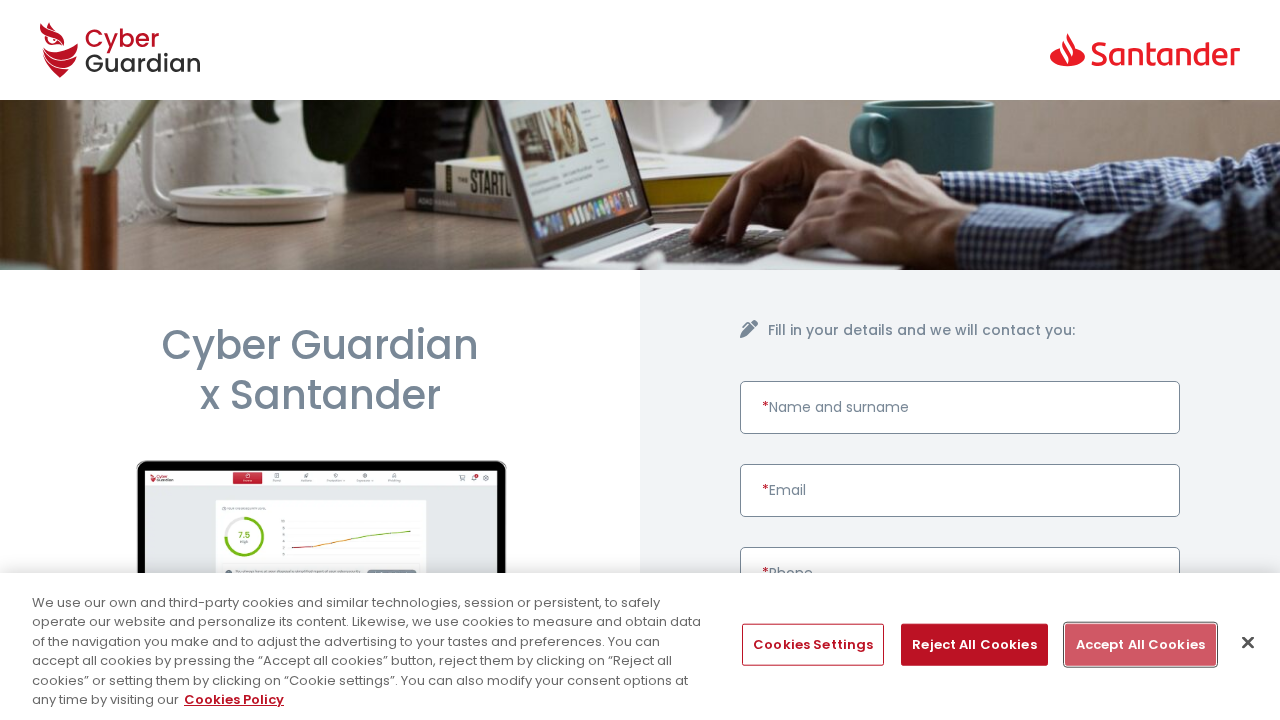 click on "Accept All Cookies" at bounding box center [1140, 645] 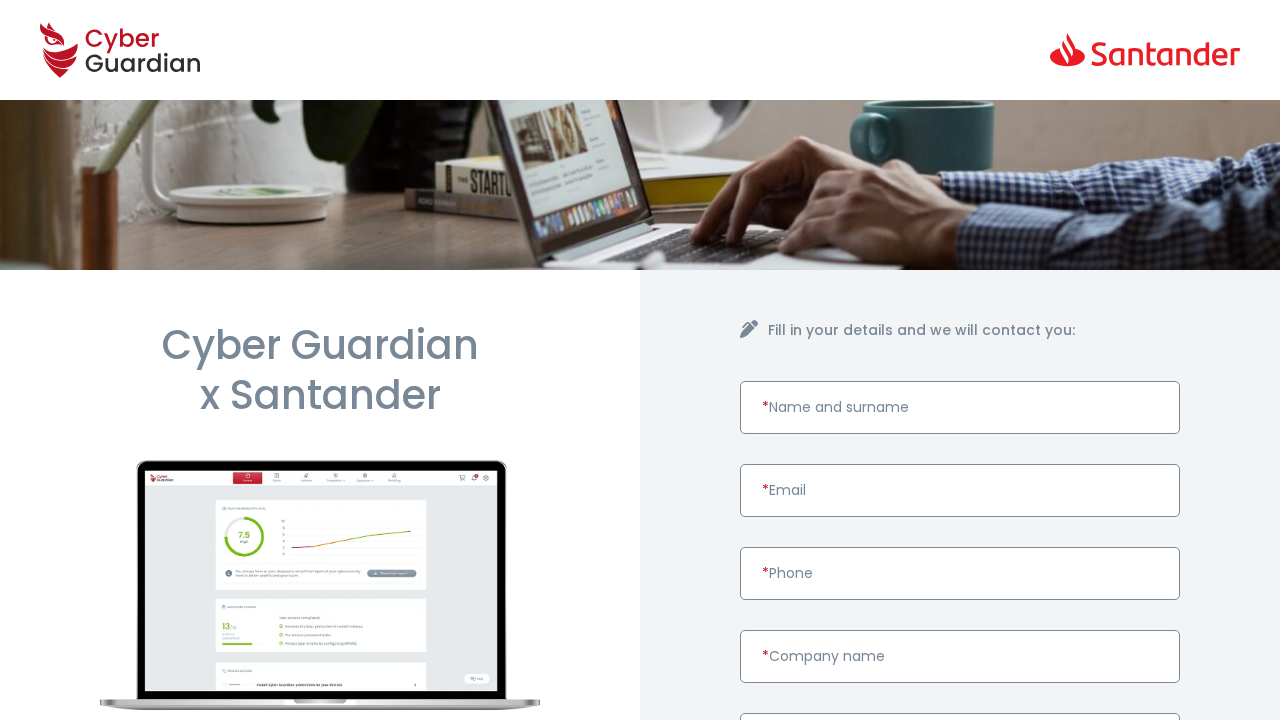 scroll, scrollTop: 822, scrollLeft: 0, axis: vertical 